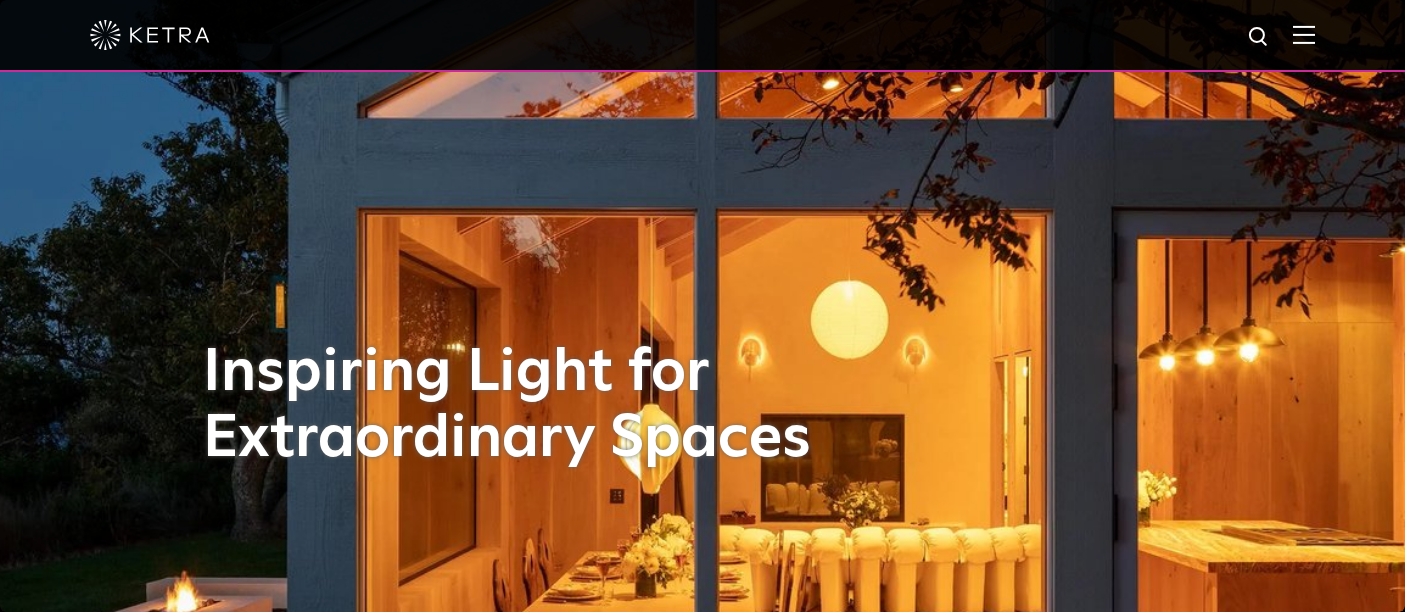 scroll, scrollTop: 0, scrollLeft: 0, axis: both 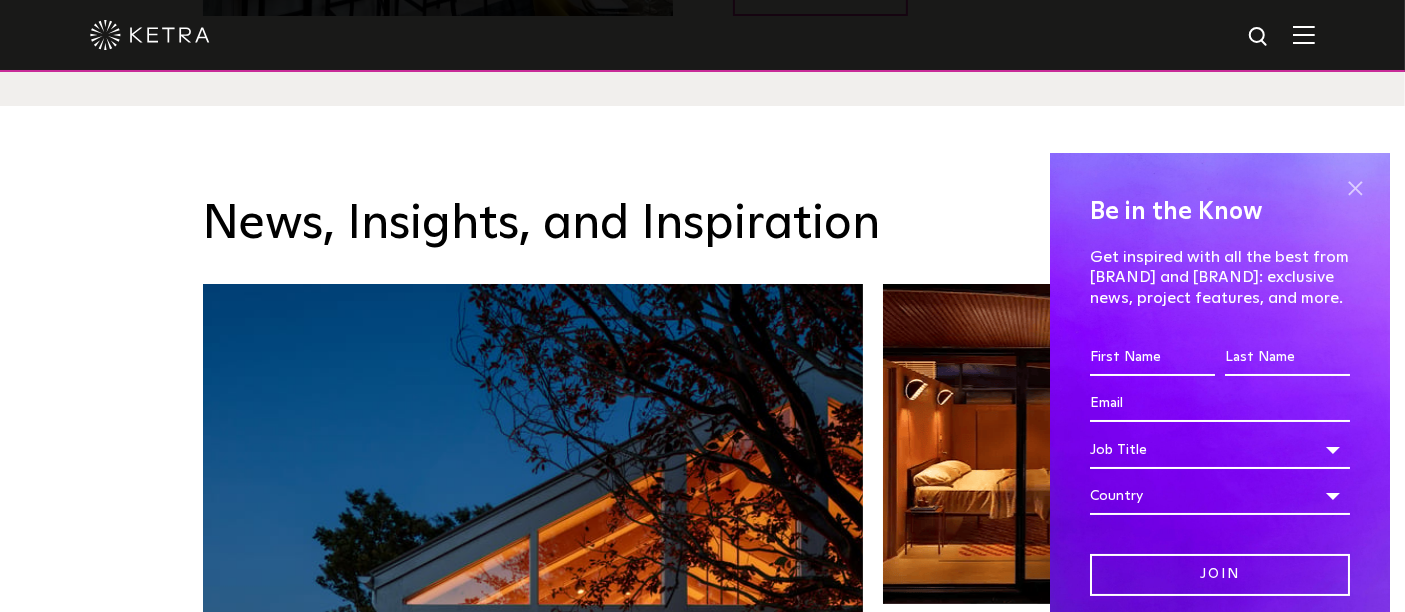 click at bounding box center (1355, 188) 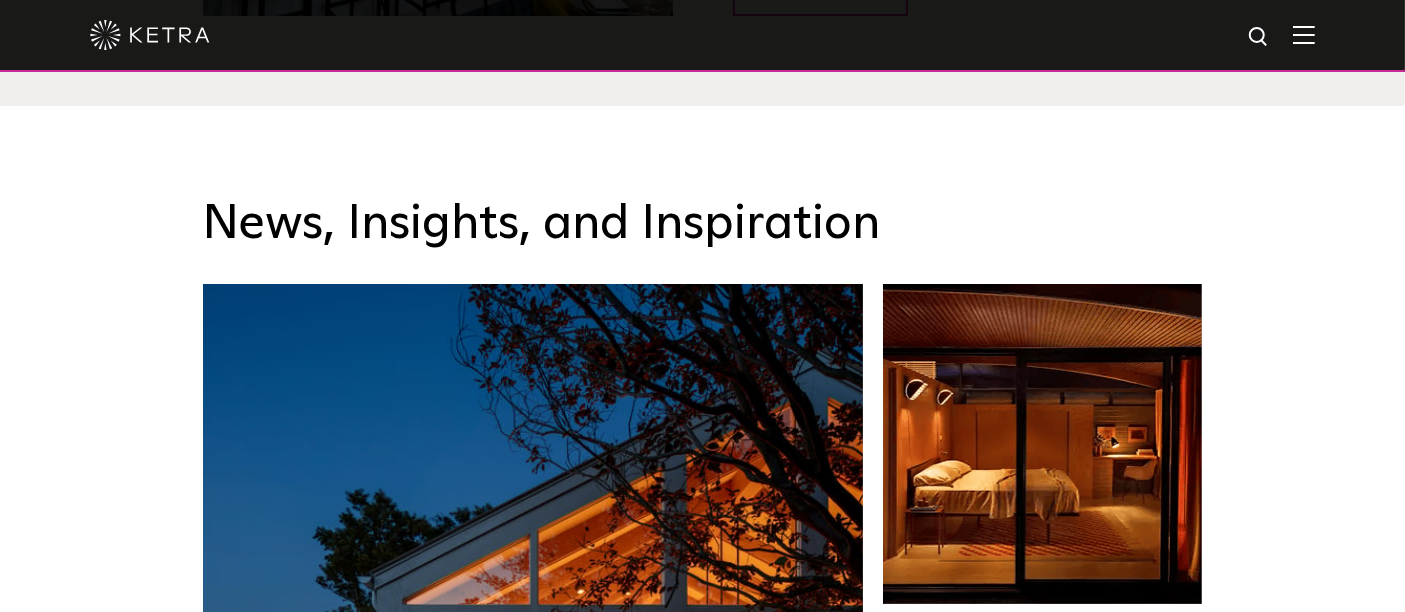 click at bounding box center [1304, 34] 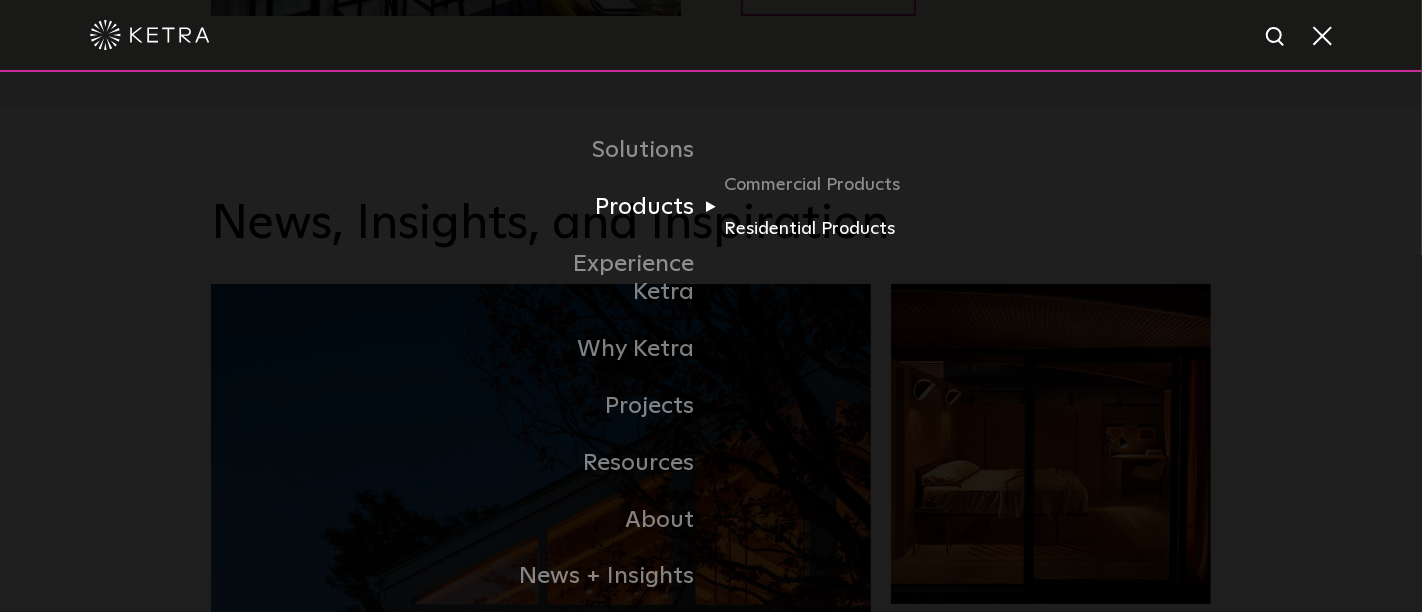 click on "Residential Products" at bounding box center (820, 229) 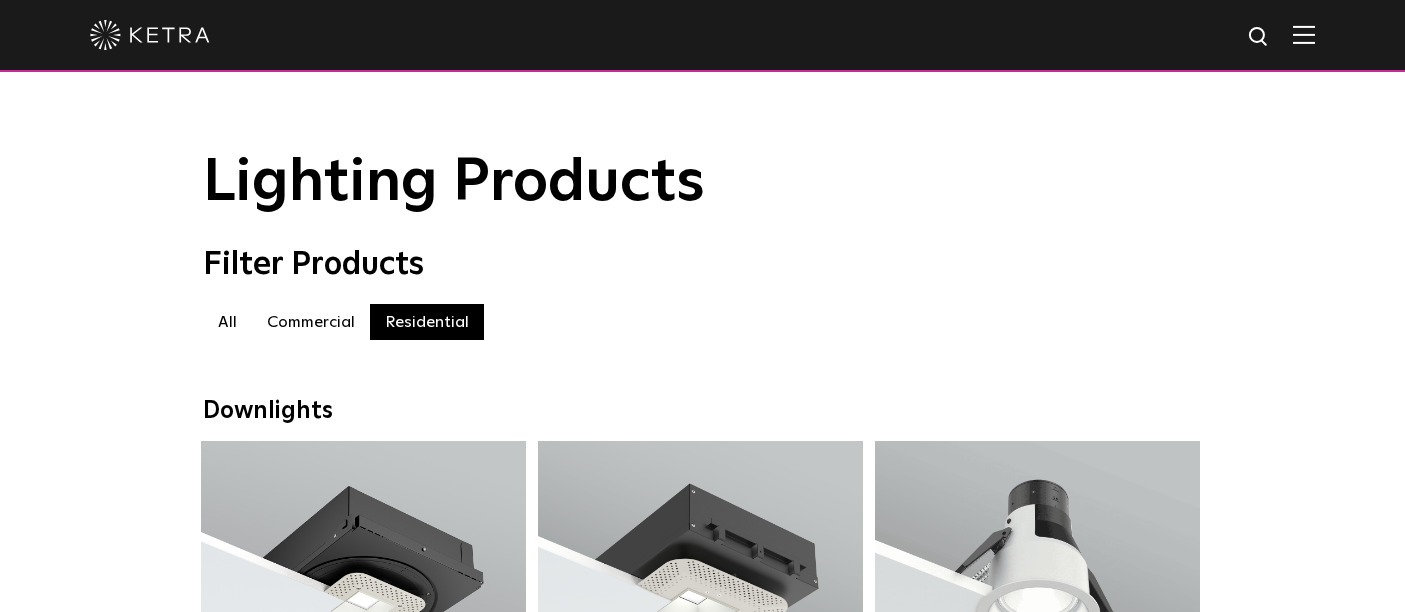 scroll, scrollTop: 0, scrollLeft: 0, axis: both 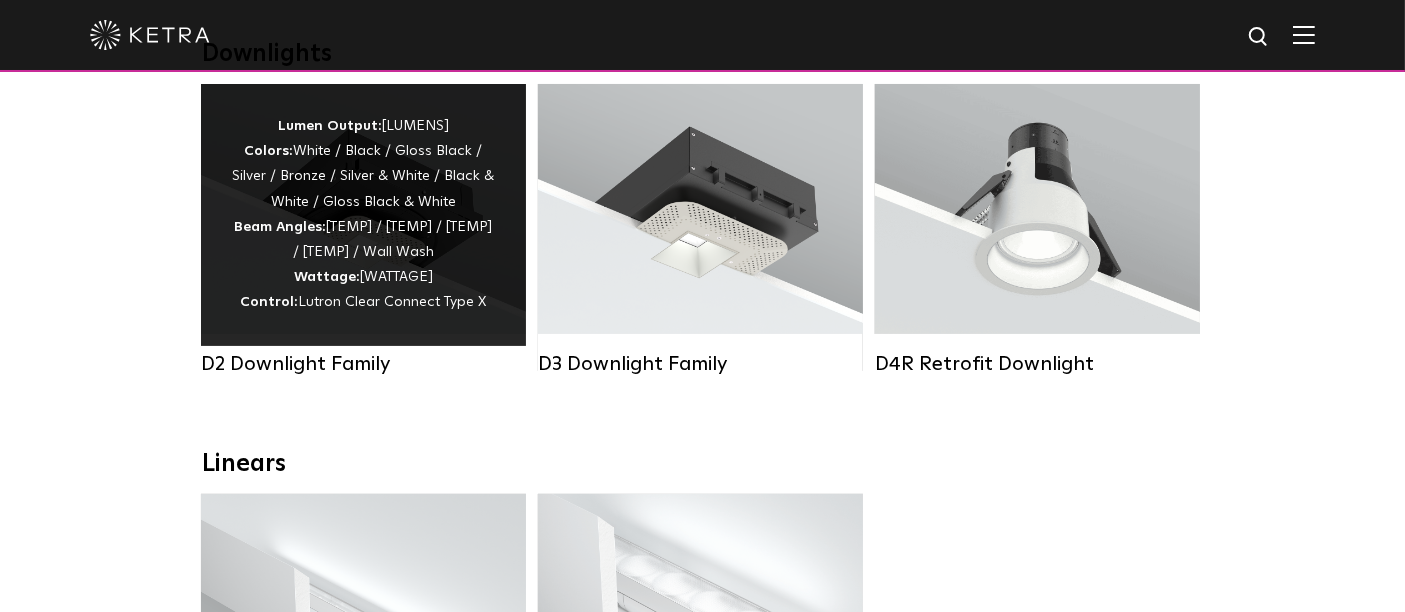 click on "Lumen Output:  [NUMBER] Colors:  [COLOR] / [COLOR] / [COLOR] / [COLOR] / [COLOR] / [COLOR] / [COLOR] / [COLOR] Beam Angles:  [ANGLE] / [ANGLE] / [ANGLE] / [ANGLE] / [COLOR] Wattage:  [NUMBER] Control:  [BRAND] [PRODUCT]" at bounding box center (363, 215) 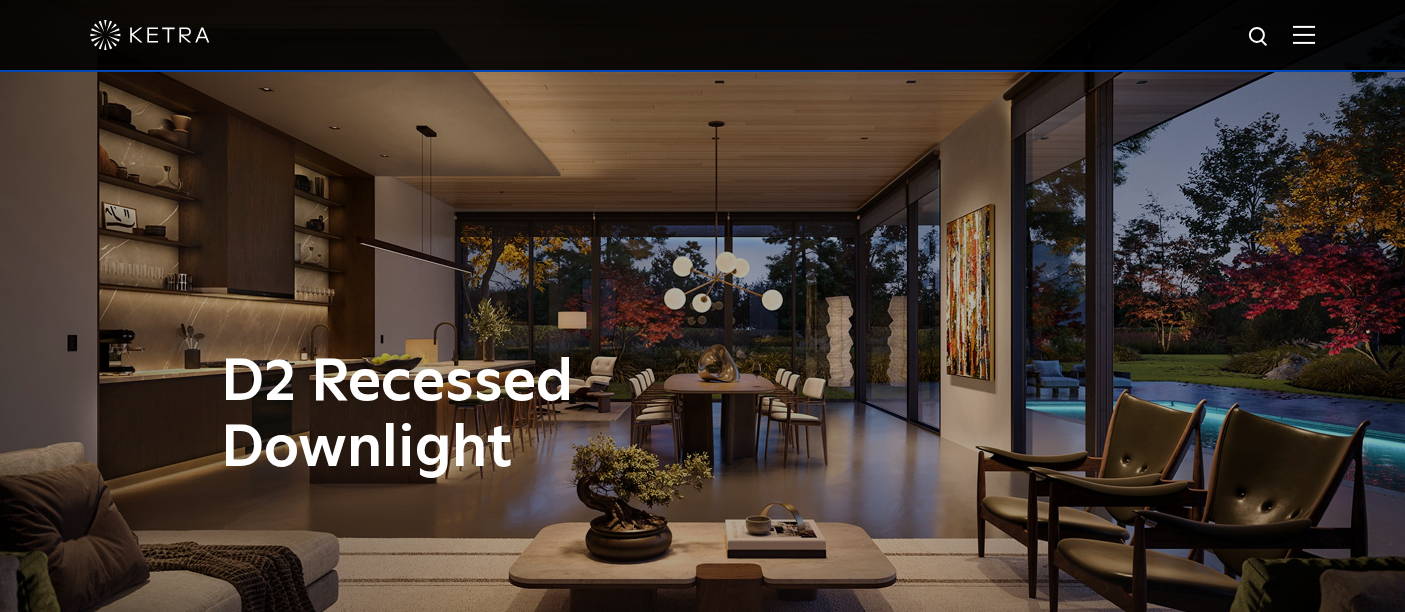scroll, scrollTop: 0, scrollLeft: 0, axis: both 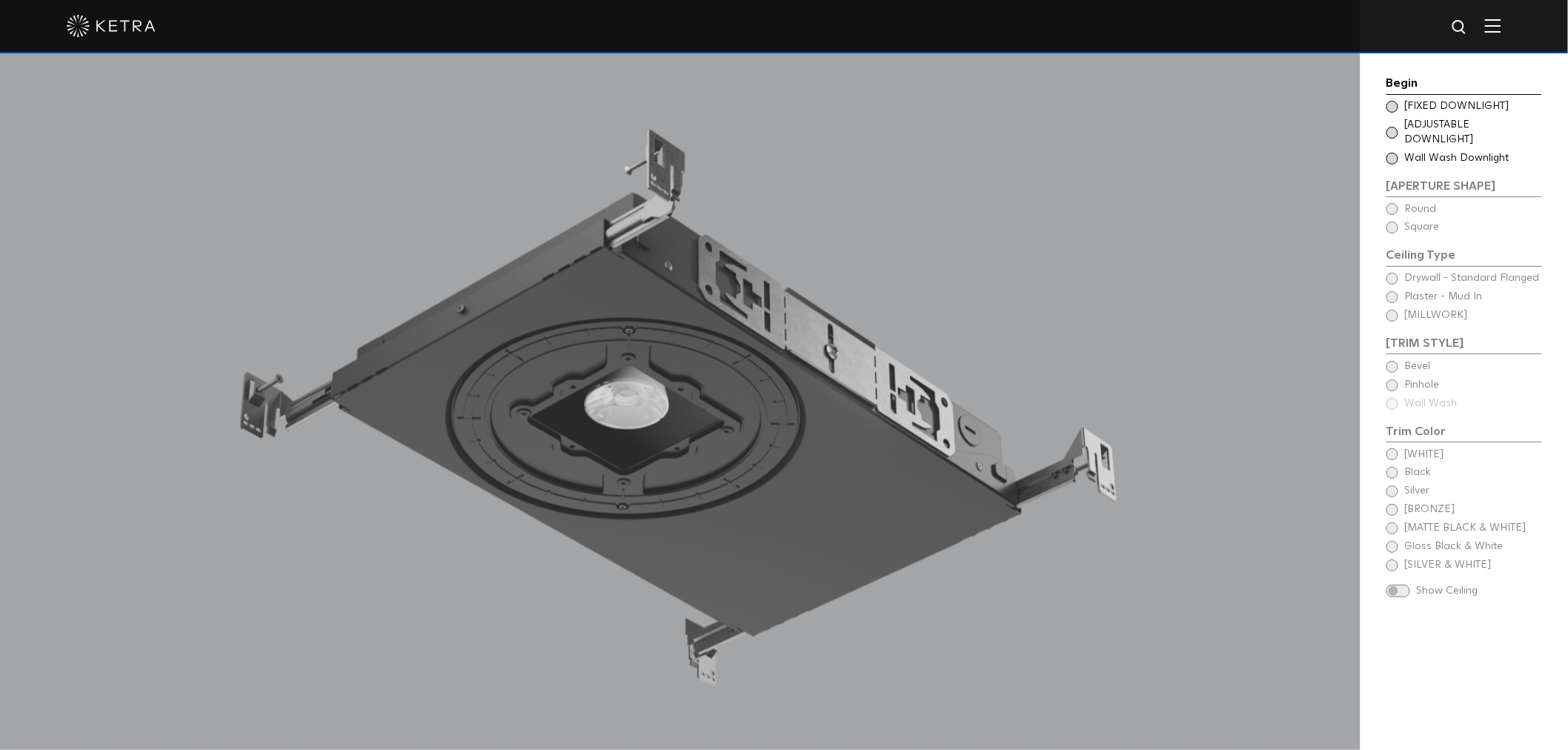 click at bounding box center (1392, 107) 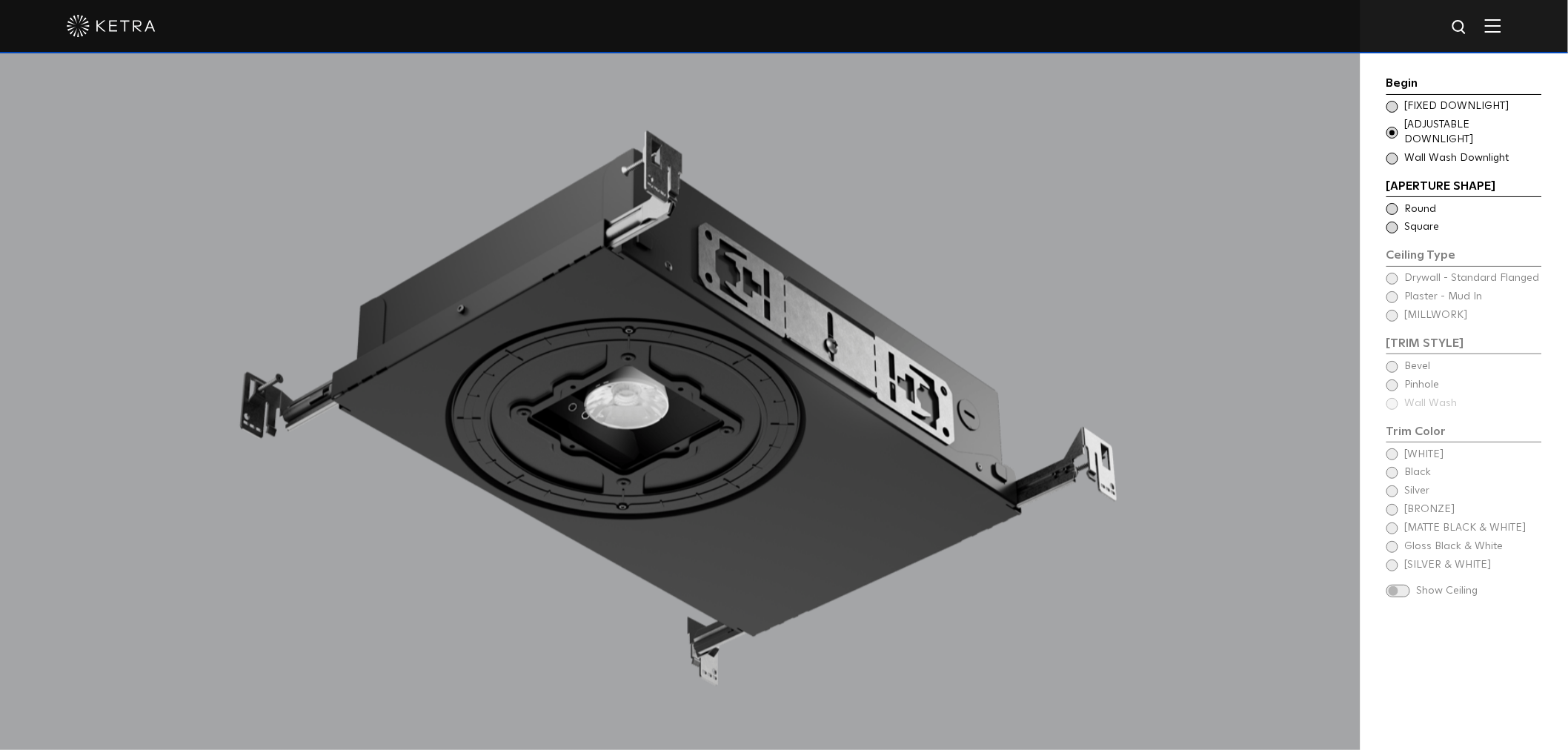 click at bounding box center [1392, 107] 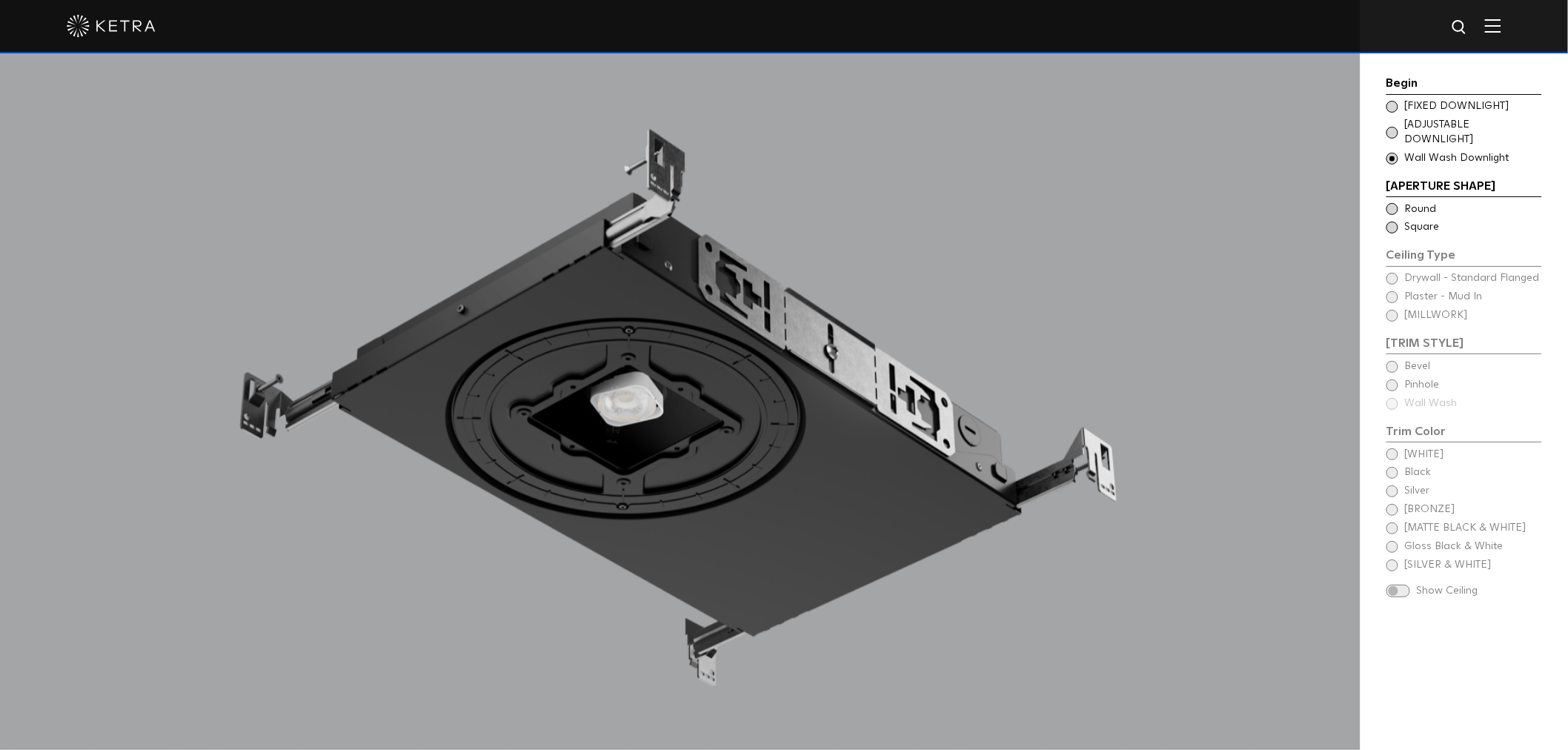 click at bounding box center (1392, 107) 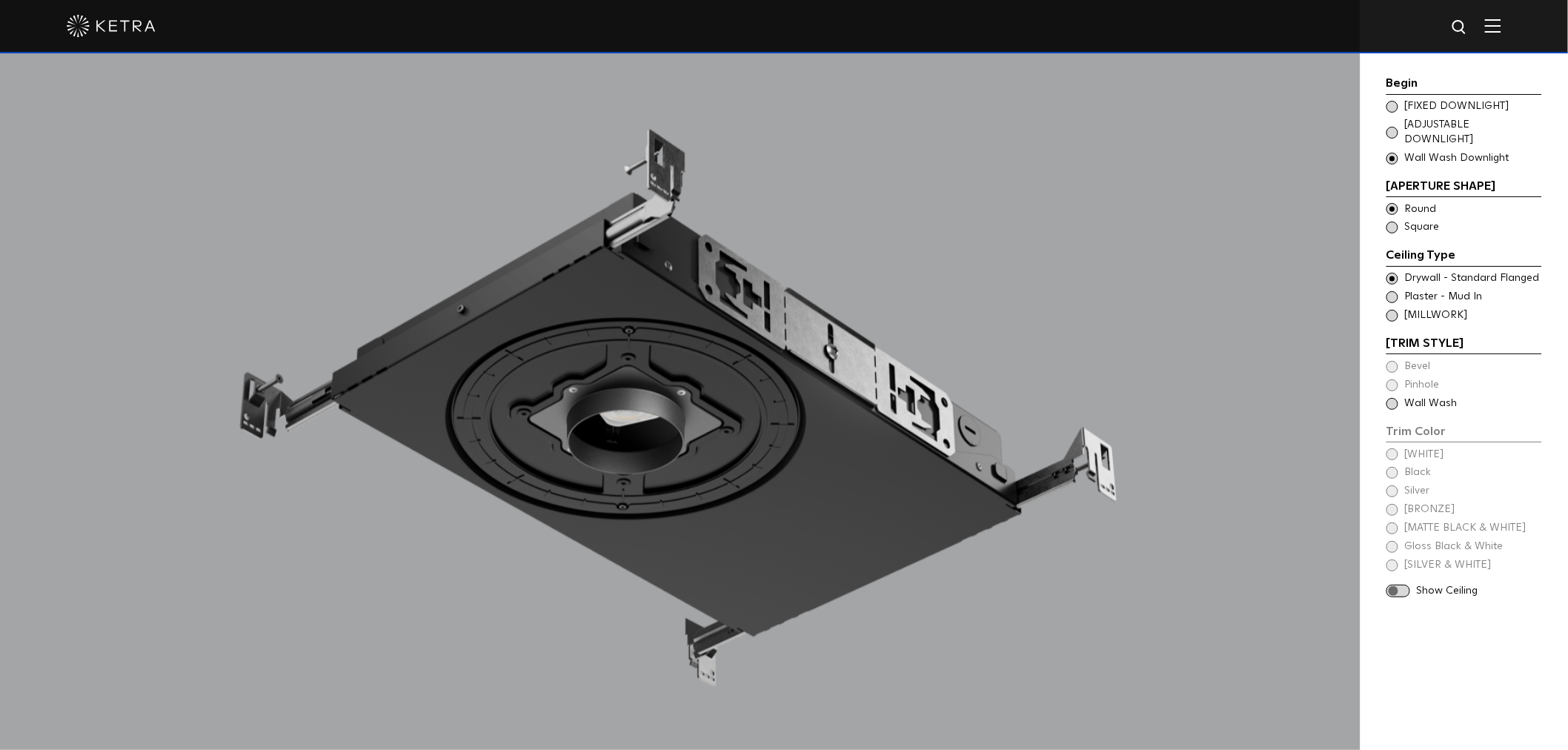 click at bounding box center (1392, 159) 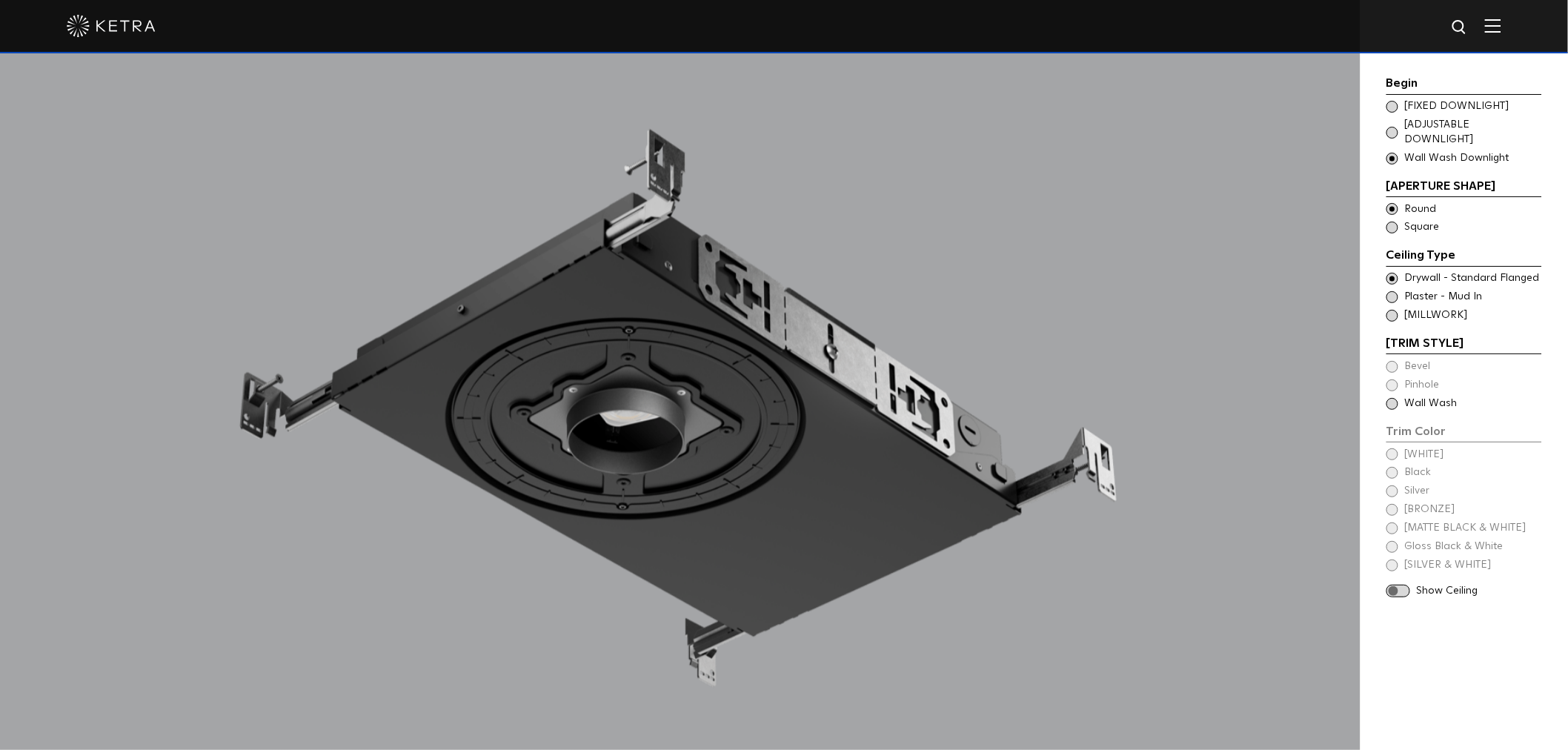 click at bounding box center [1398, 591] 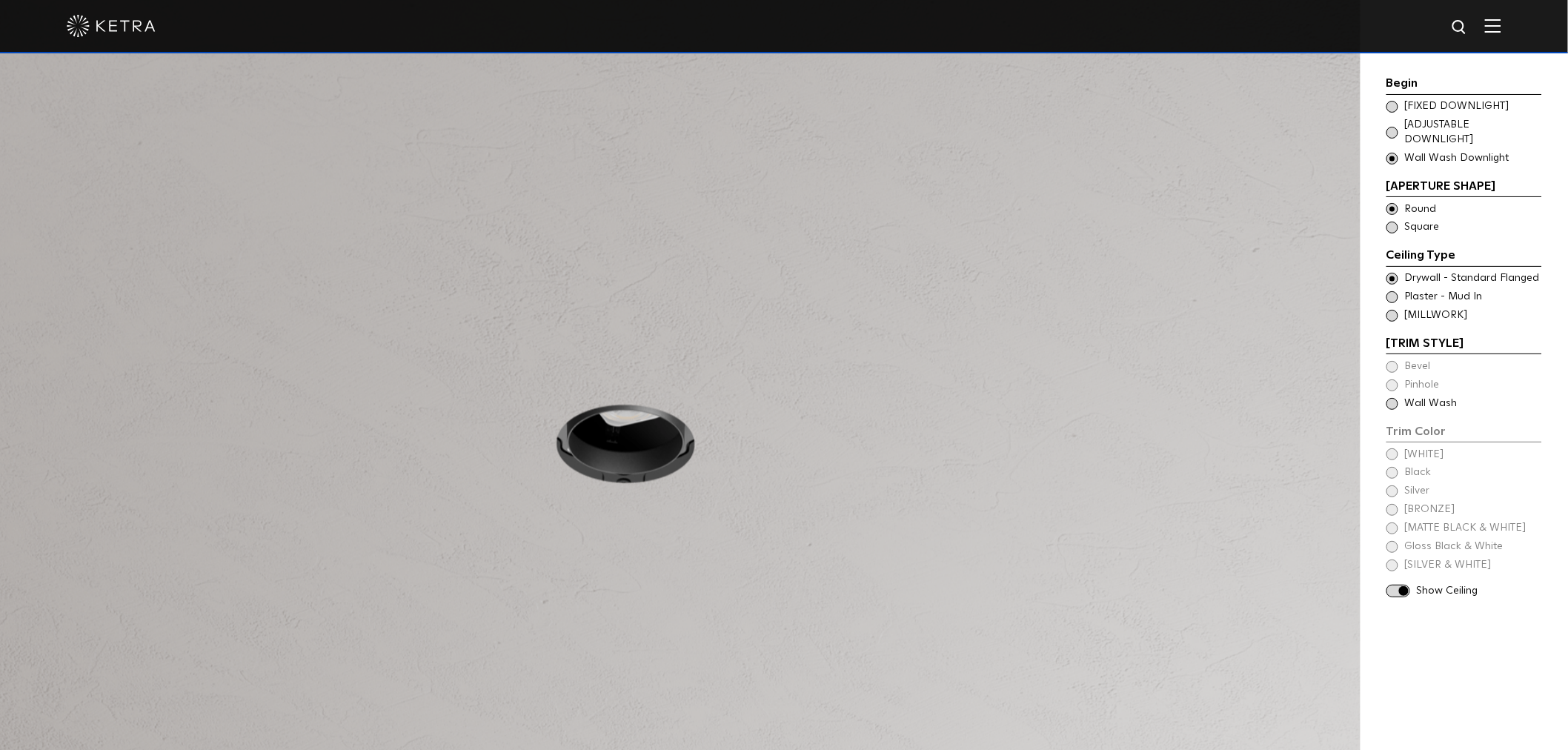 click at bounding box center (1392, 107) 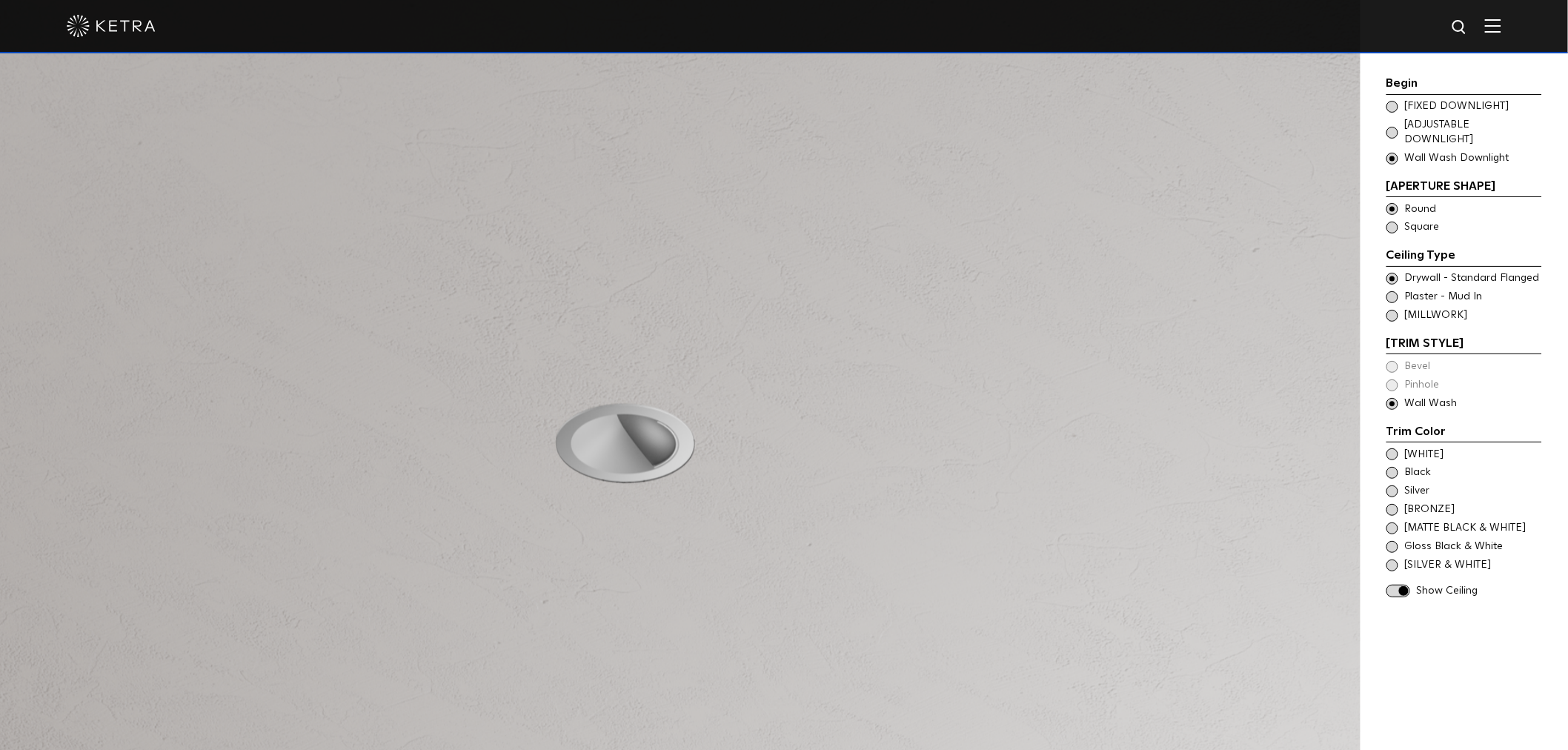 click at bounding box center [1392, 107] 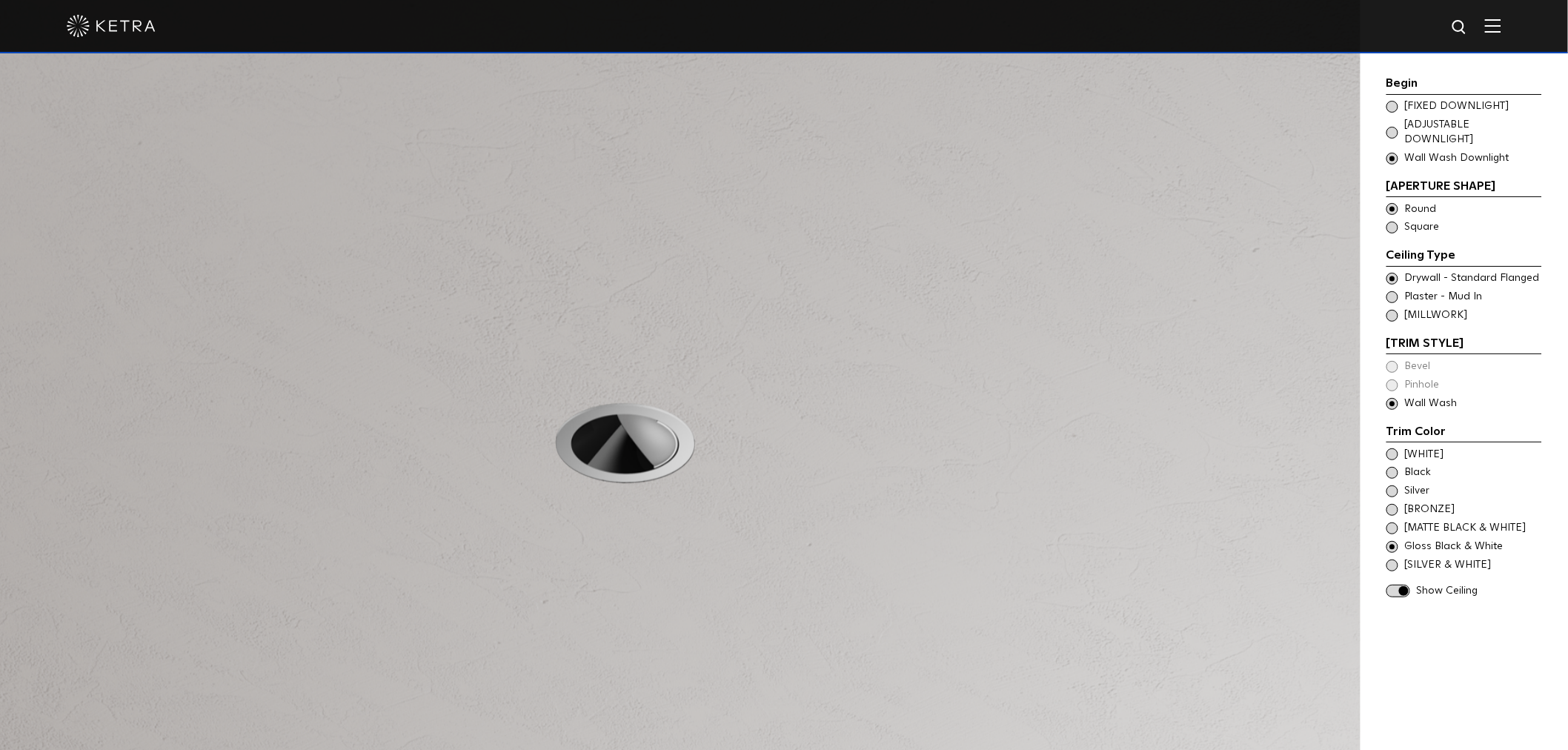 click at bounding box center (1392, 107) 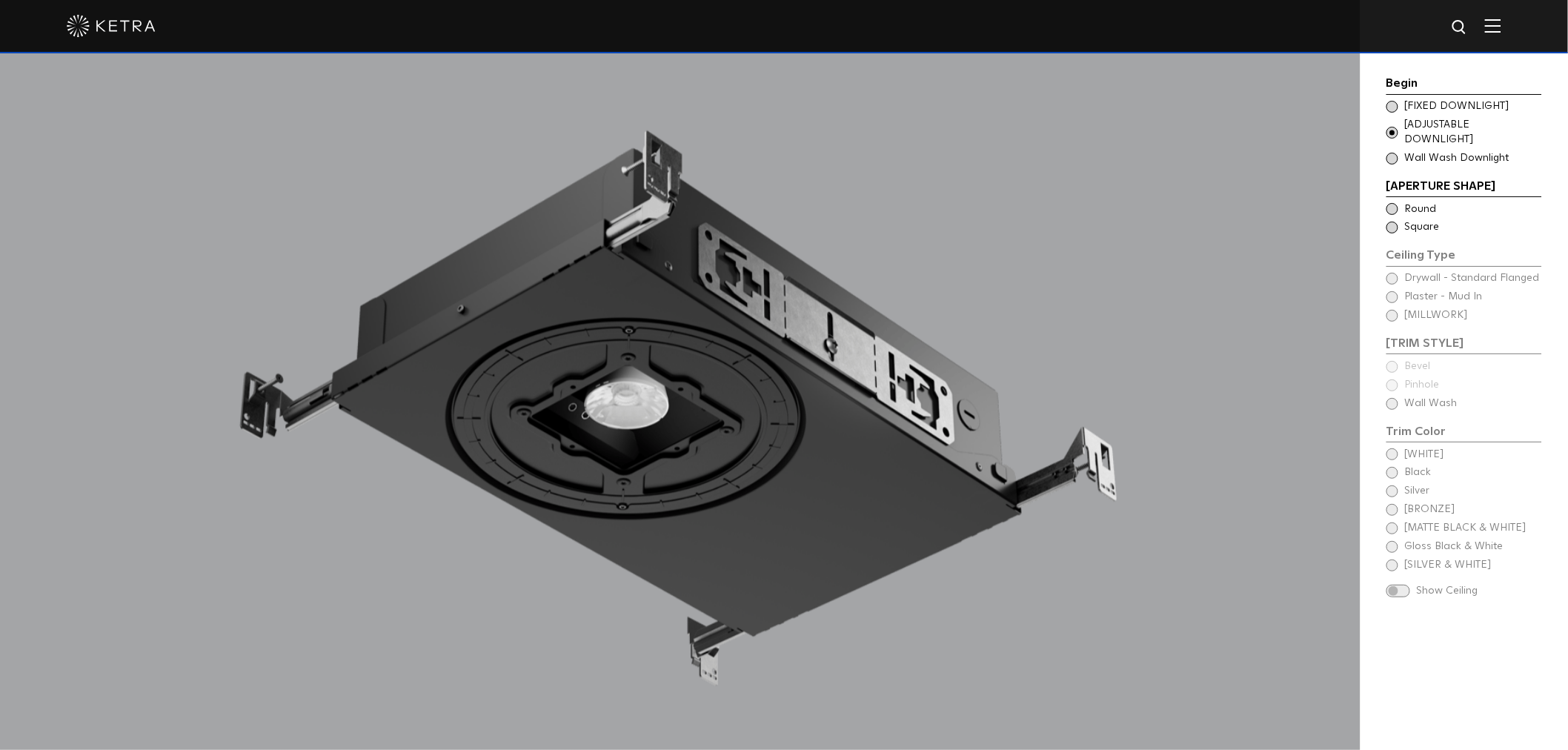click at bounding box center (1392, 107) 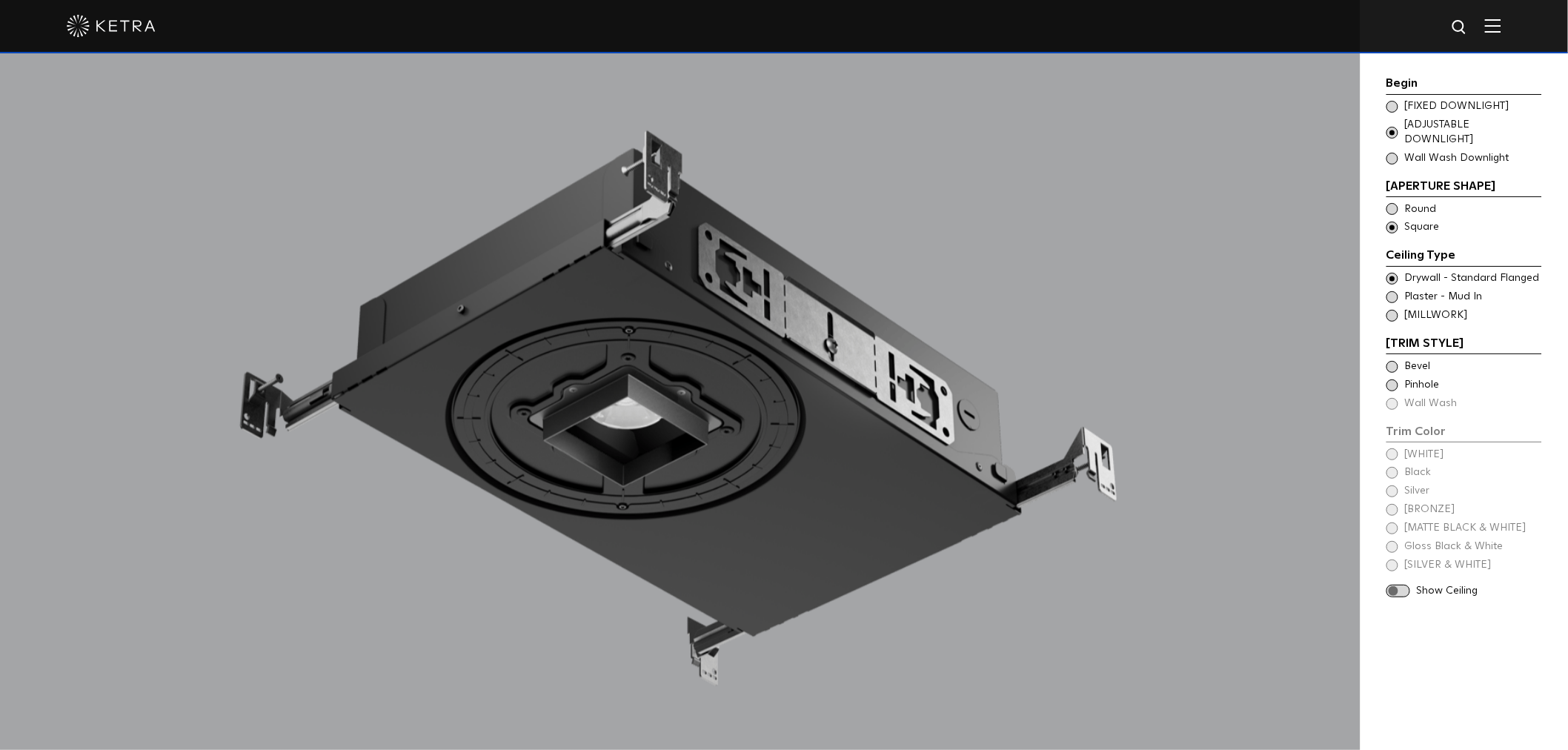 click at bounding box center (1392, 107) 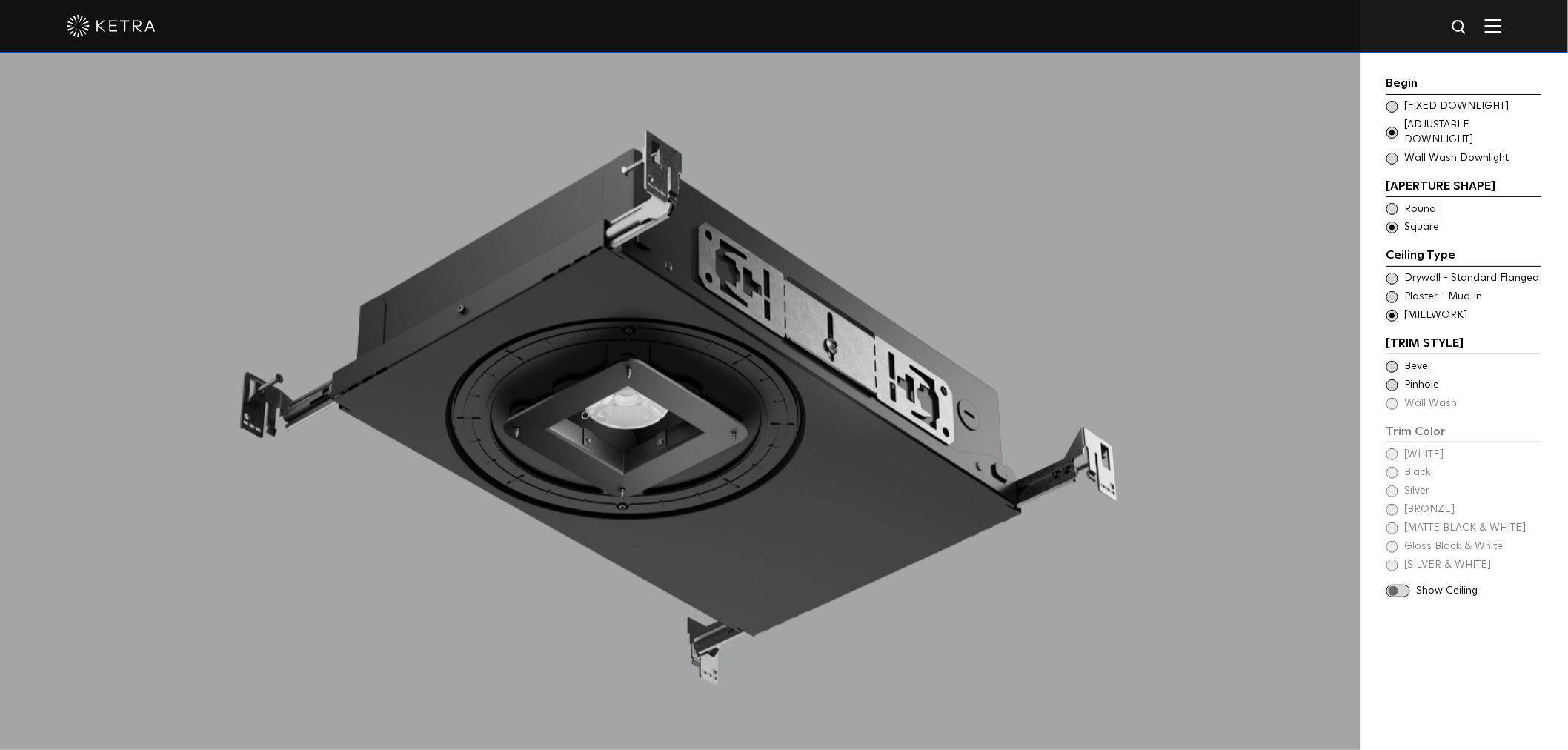 click at bounding box center (1392, 107) 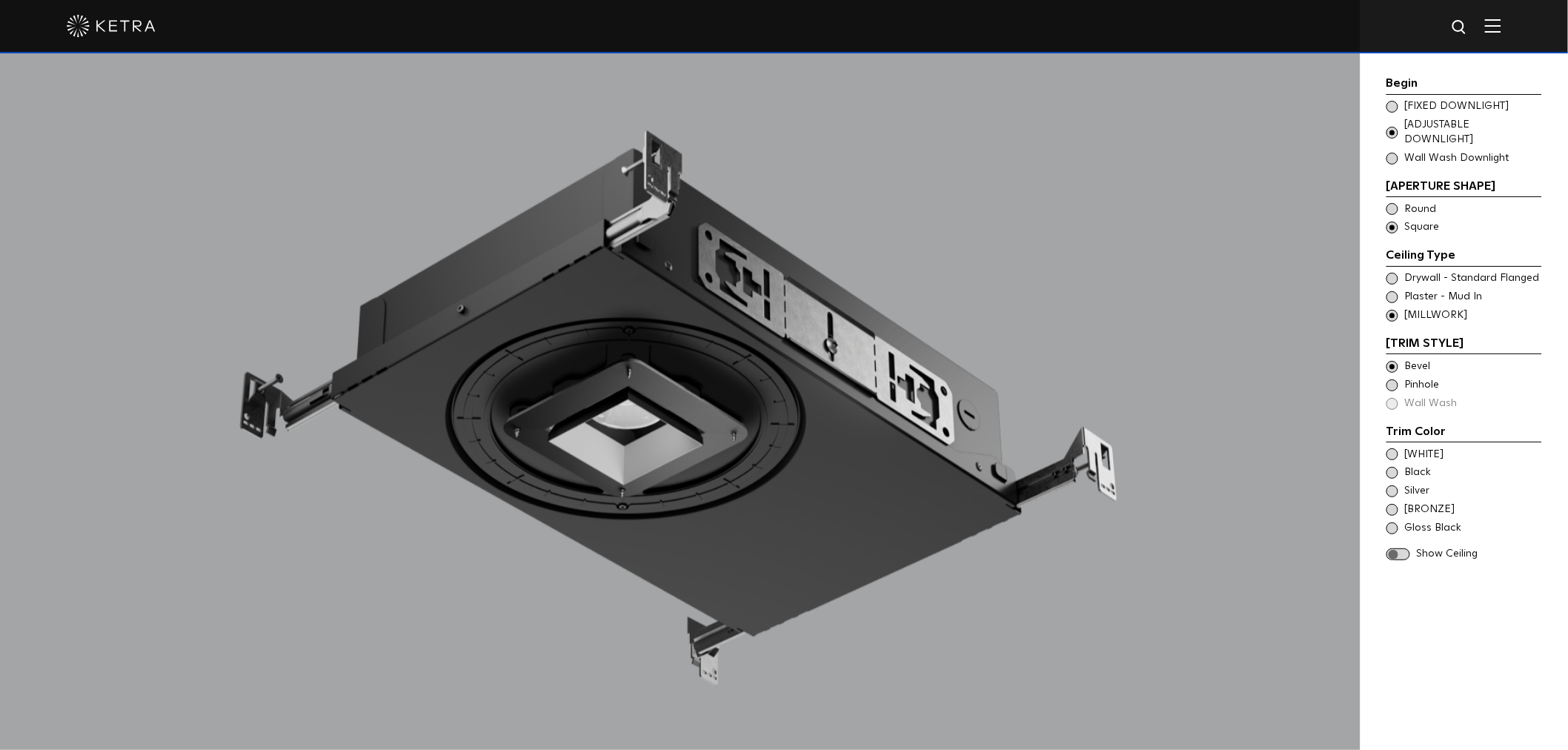 click at bounding box center [1398, 554] 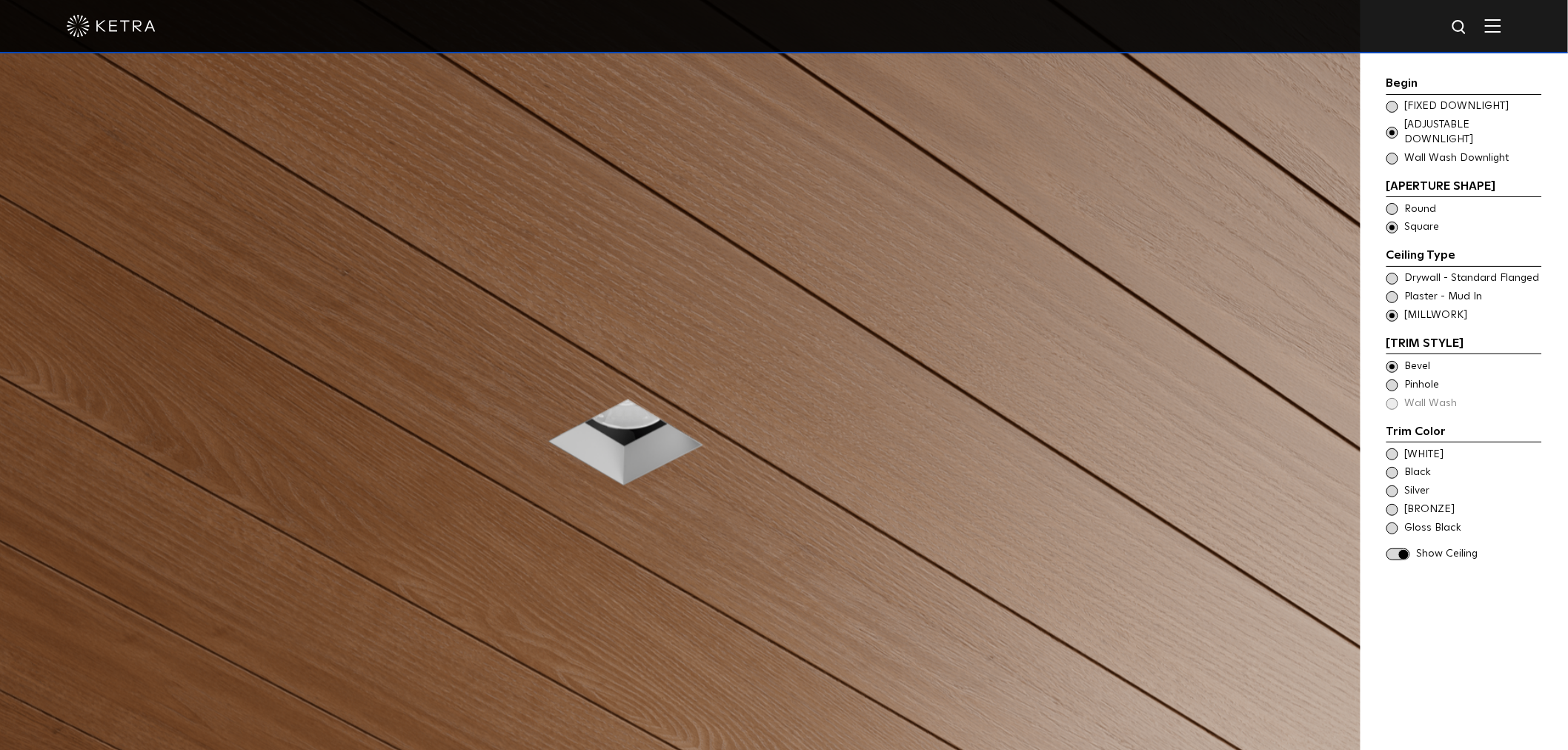 click at bounding box center [1398, 554] 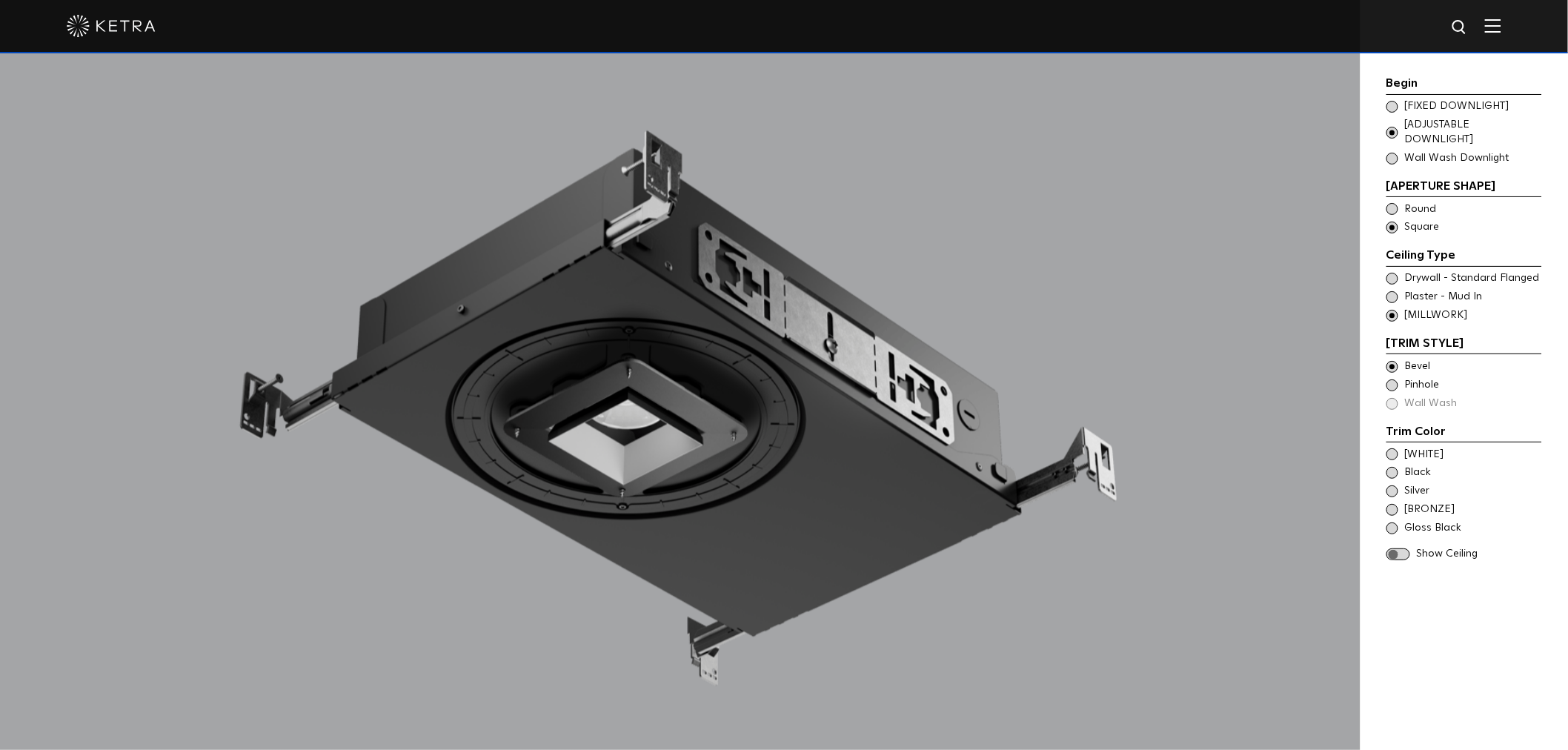 click at bounding box center (1392, 107) 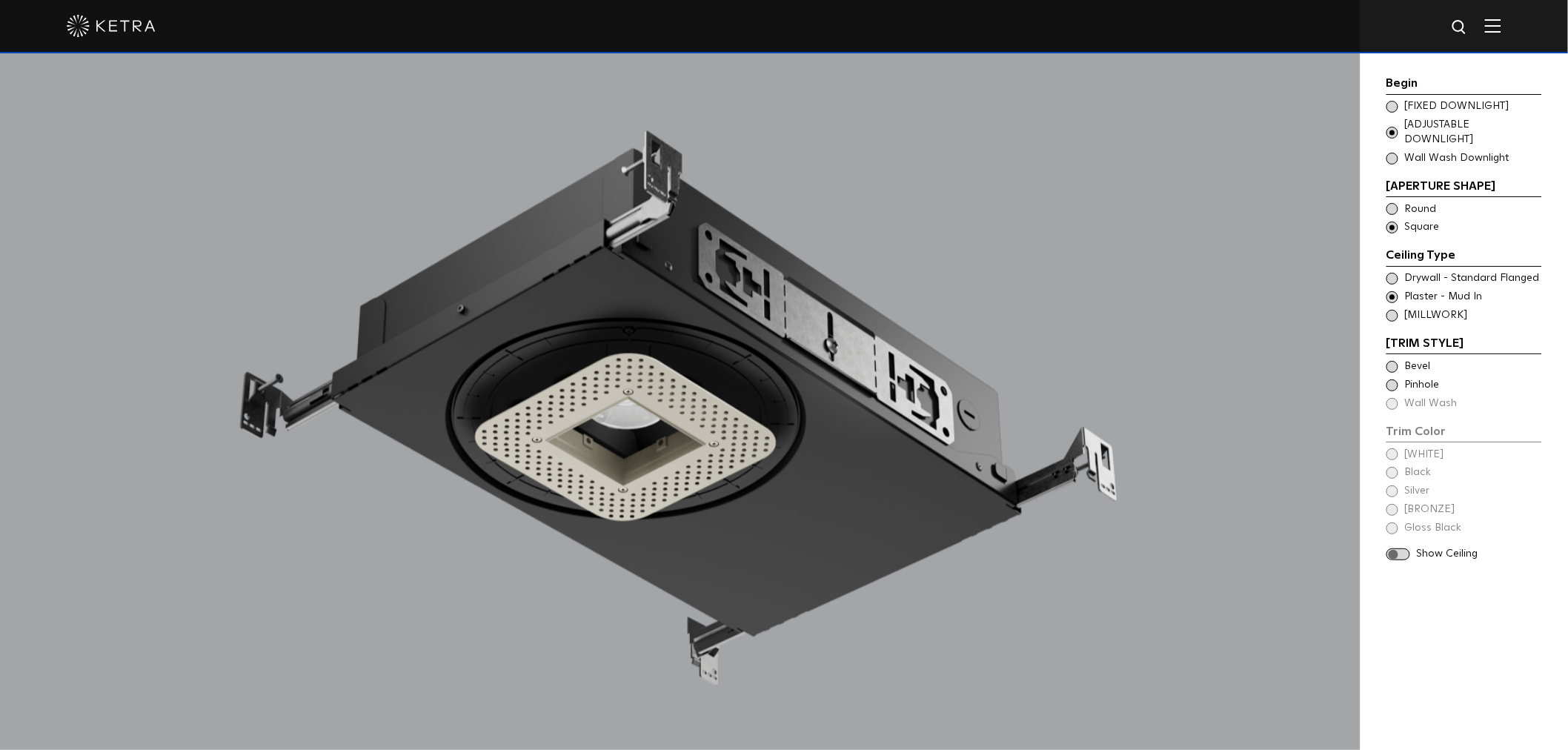 click at bounding box center [1392, 107] 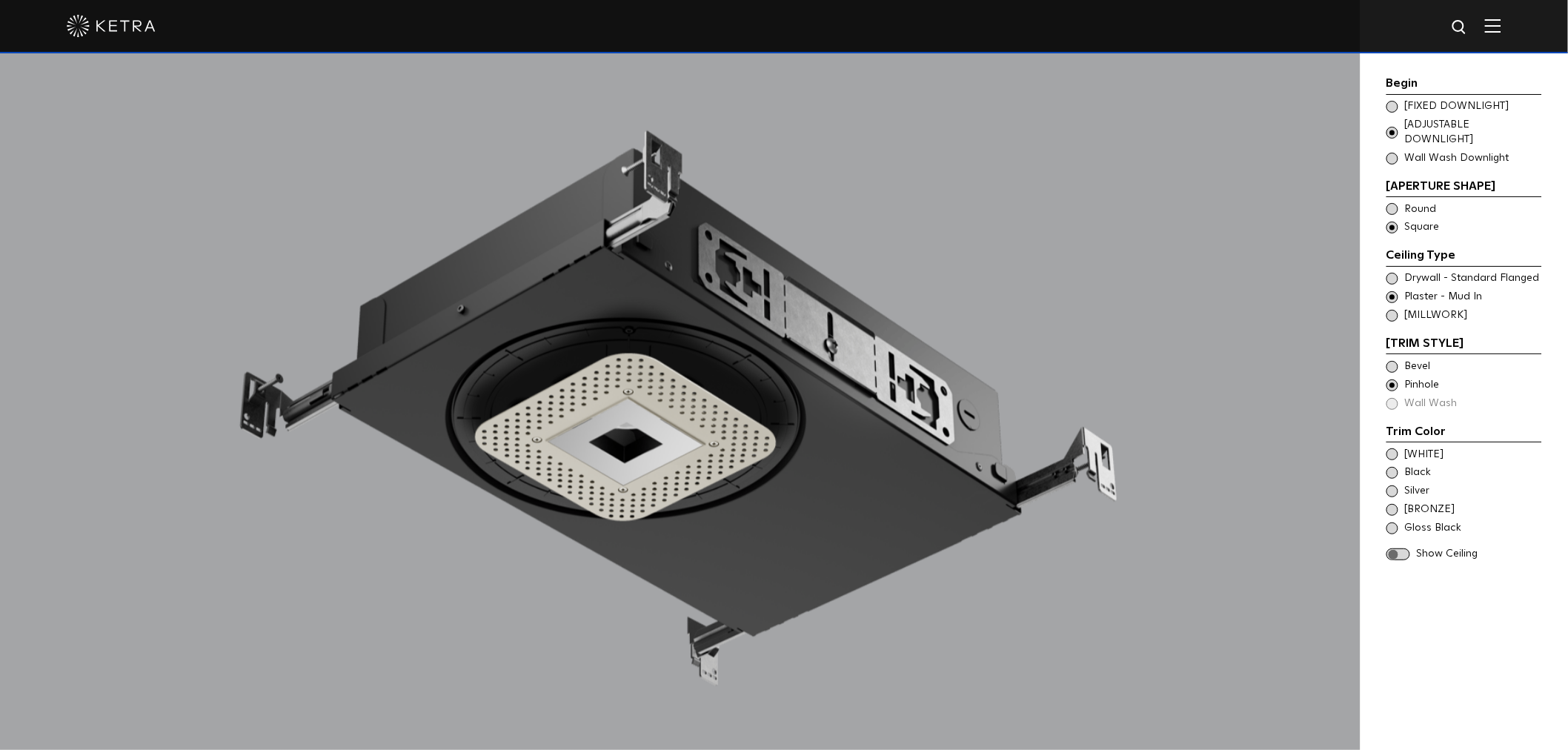 click on "Silver" at bounding box center (1464, 159) 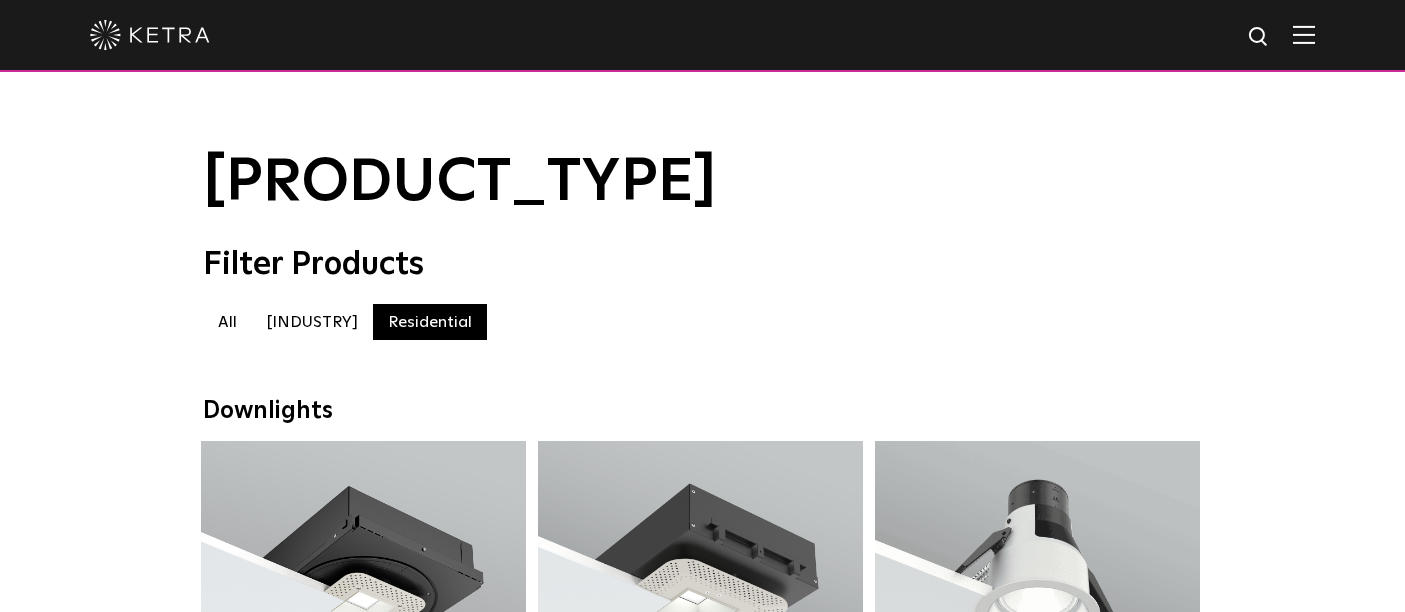 scroll, scrollTop: 0, scrollLeft: 0, axis: both 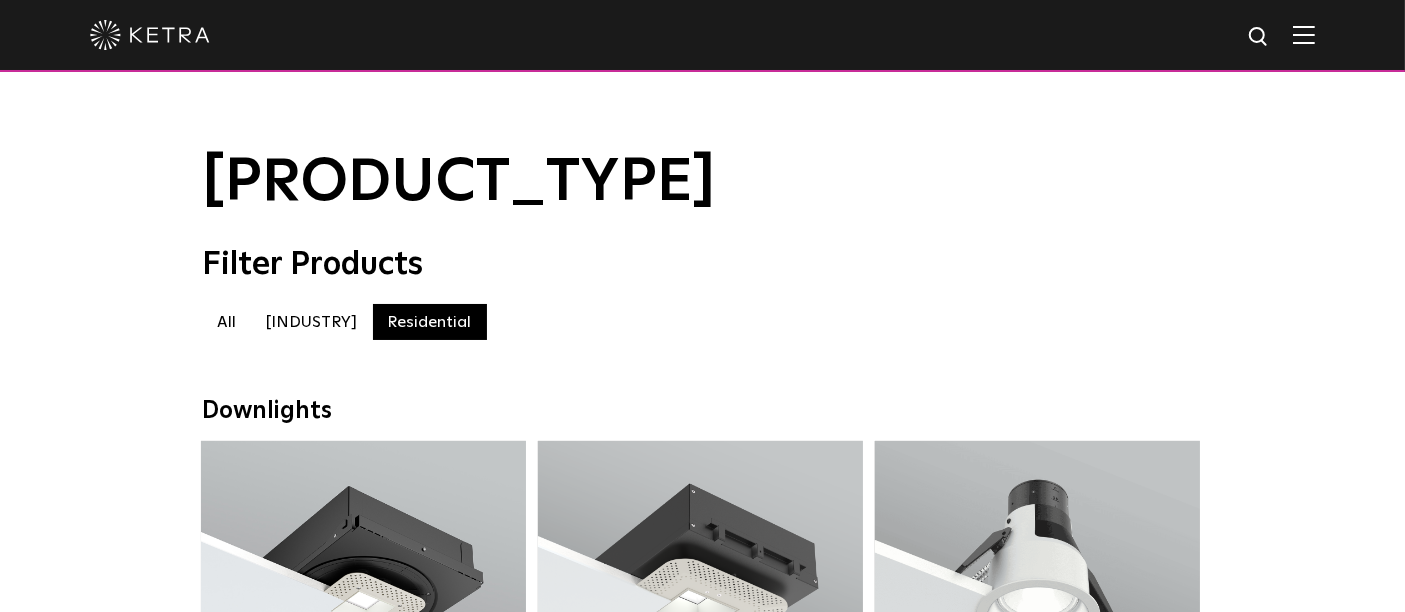 click on "Downlights
D2 Downlight Family
Lumen Output:  1200 Colors:  White / Black / Gloss Black / Silver / Bronze / Silver & White / Black & White / Gloss Black & White  Beam Angles:  15° / 25° / 40° / 60° / Wall Wash Wattage:  18W Control:  Lutron Clear Connect Type X
D3 Downlight Family
800" at bounding box center [703, 580] 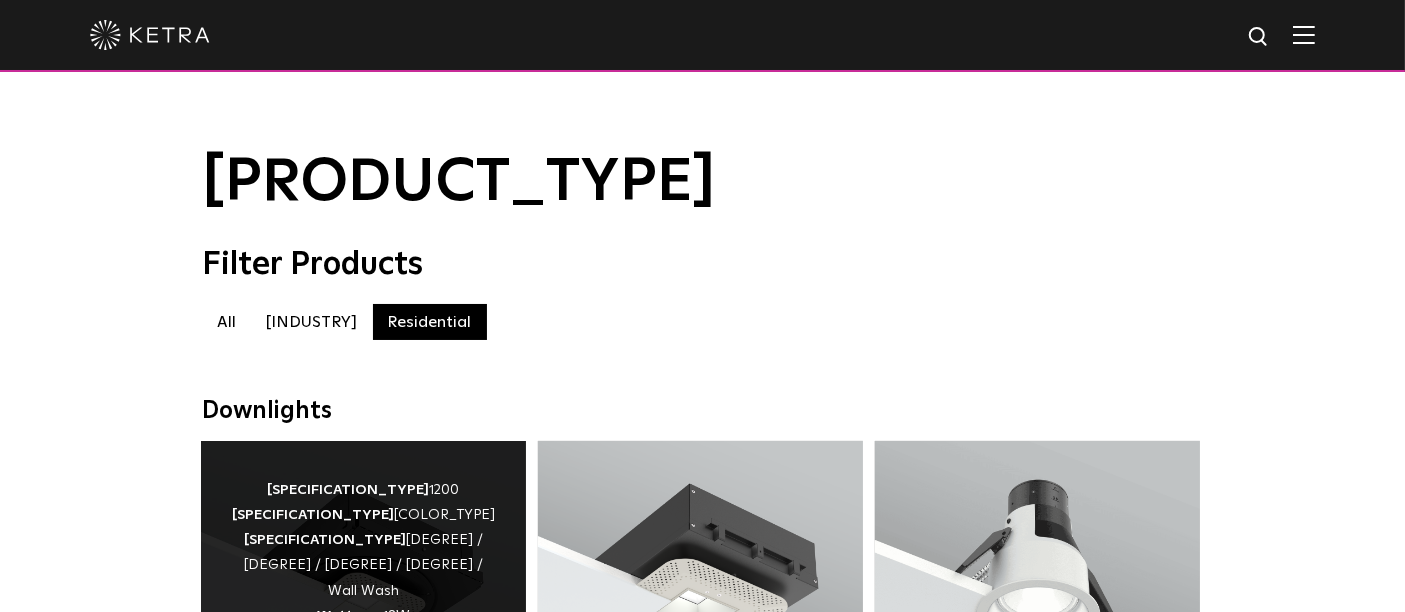 click on "Lumen Output:" at bounding box center (349, 483) 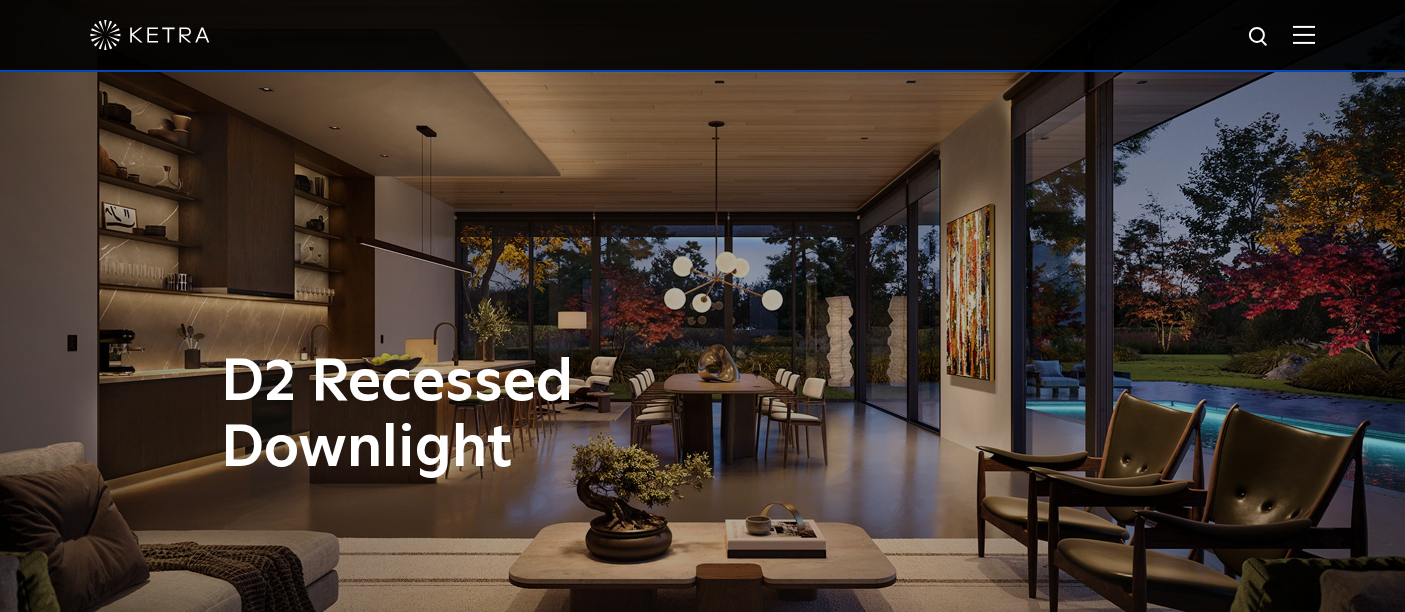 scroll, scrollTop: 0, scrollLeft: 0, axis: both 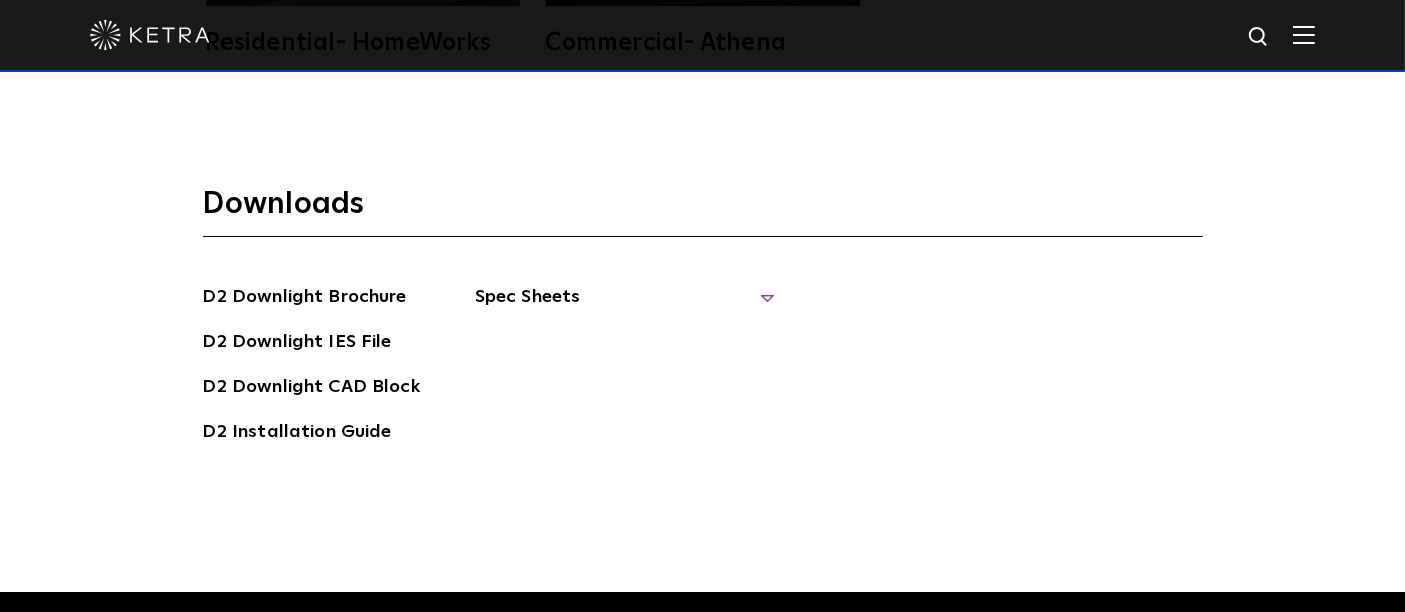 click on "Spec Sheets" at bounding box center (625, 305) 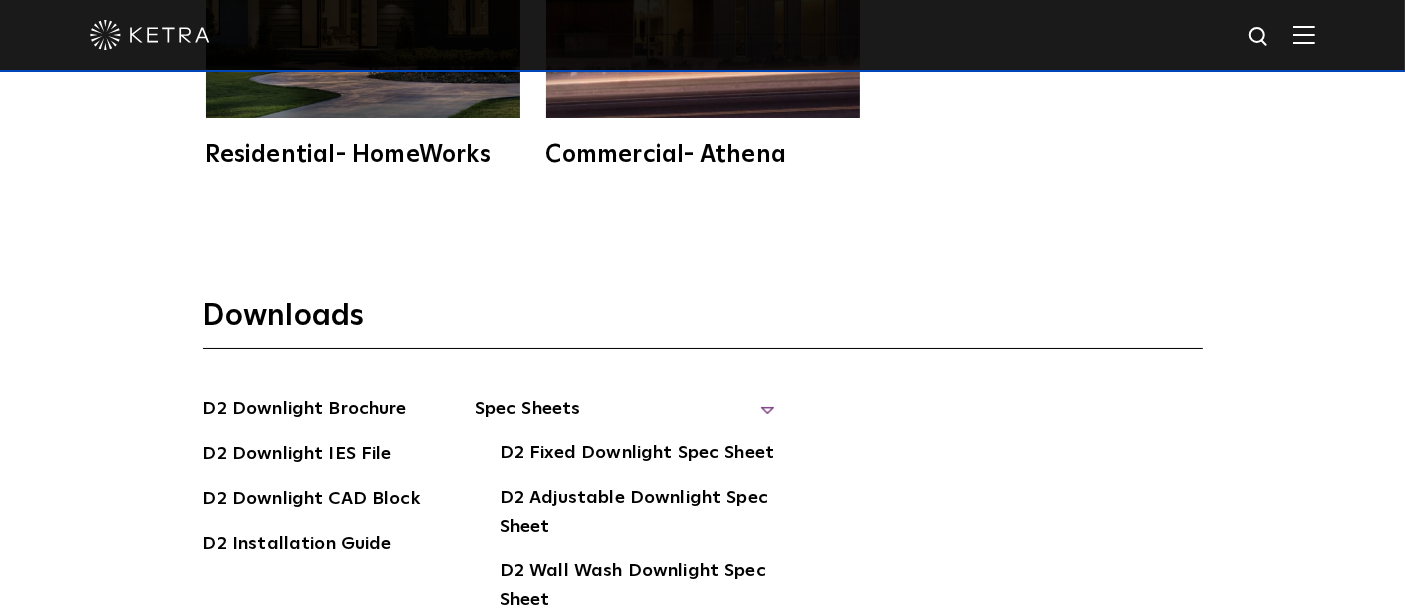 scroll, scrollTop: 5000, scrollLeft: 0, axis: vertical 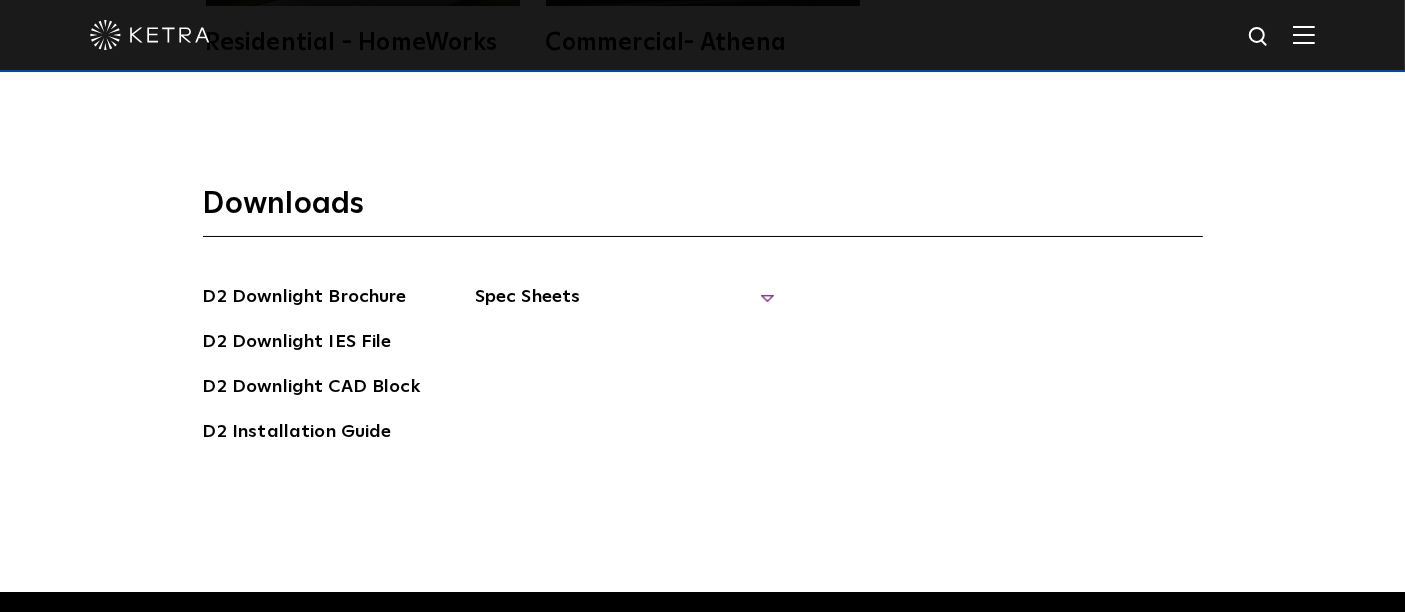 click on "Spec Sheets" at bounding box center (625, 305) 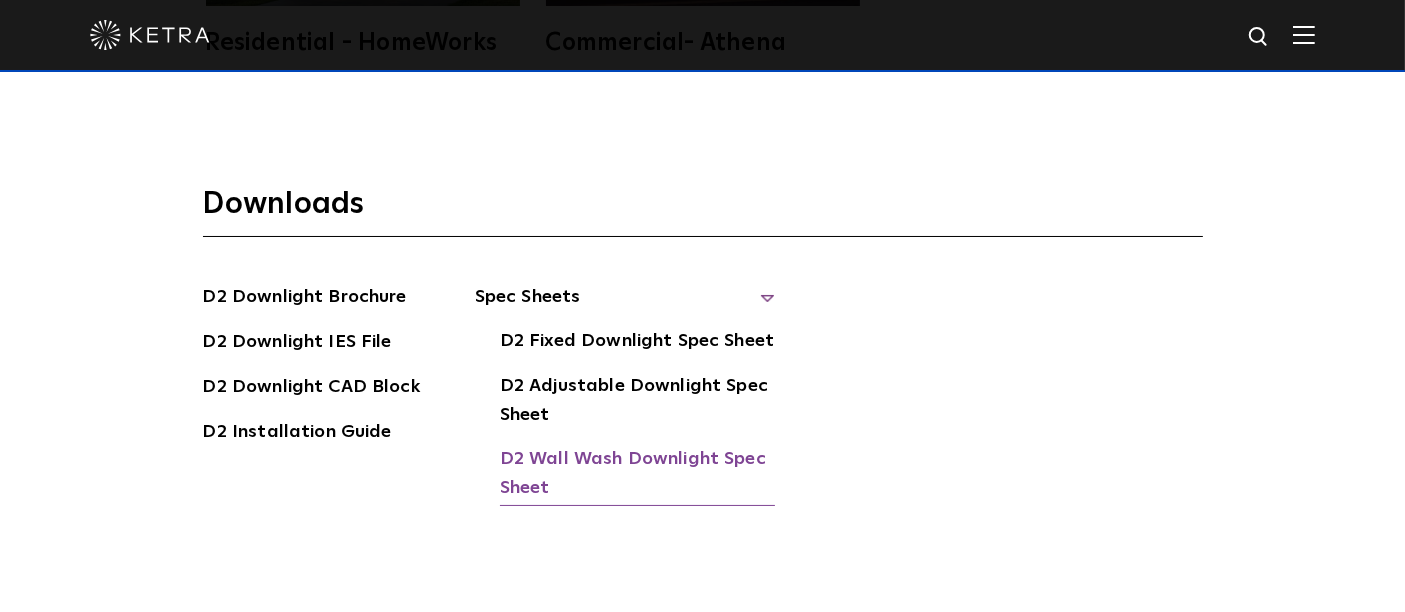 click on "D2 Wall Wash Downlight Spec Sheet" at bounding box center (637, 475) 